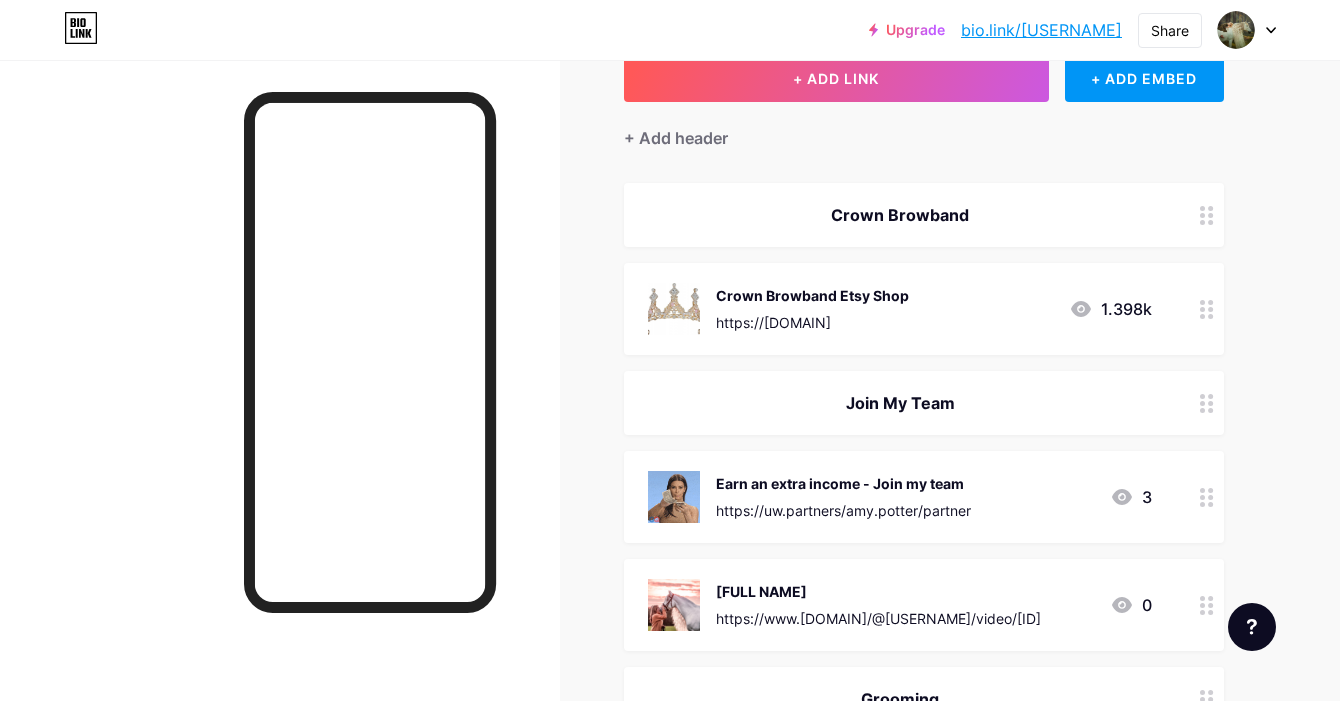 scroll, scrollTop: 0, scrollLeft: 0, axis: both 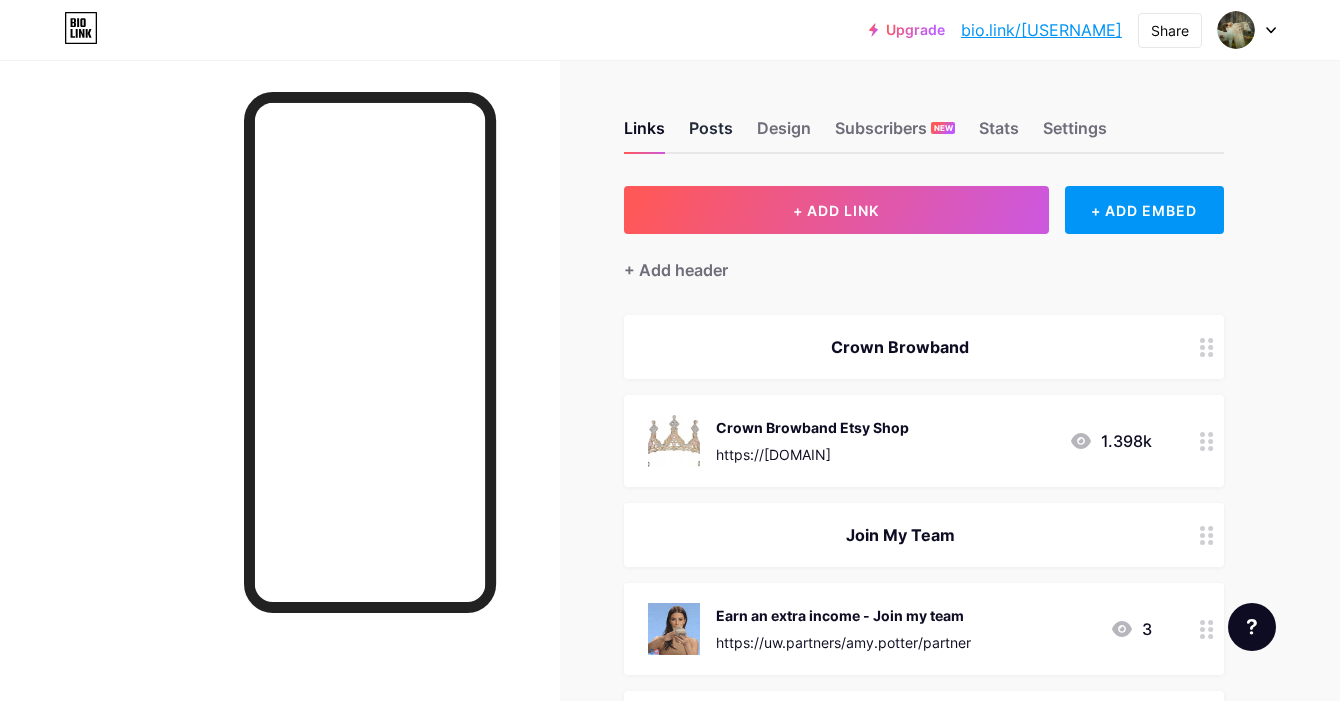 click on "Posts" at bounding box center (711, 134) 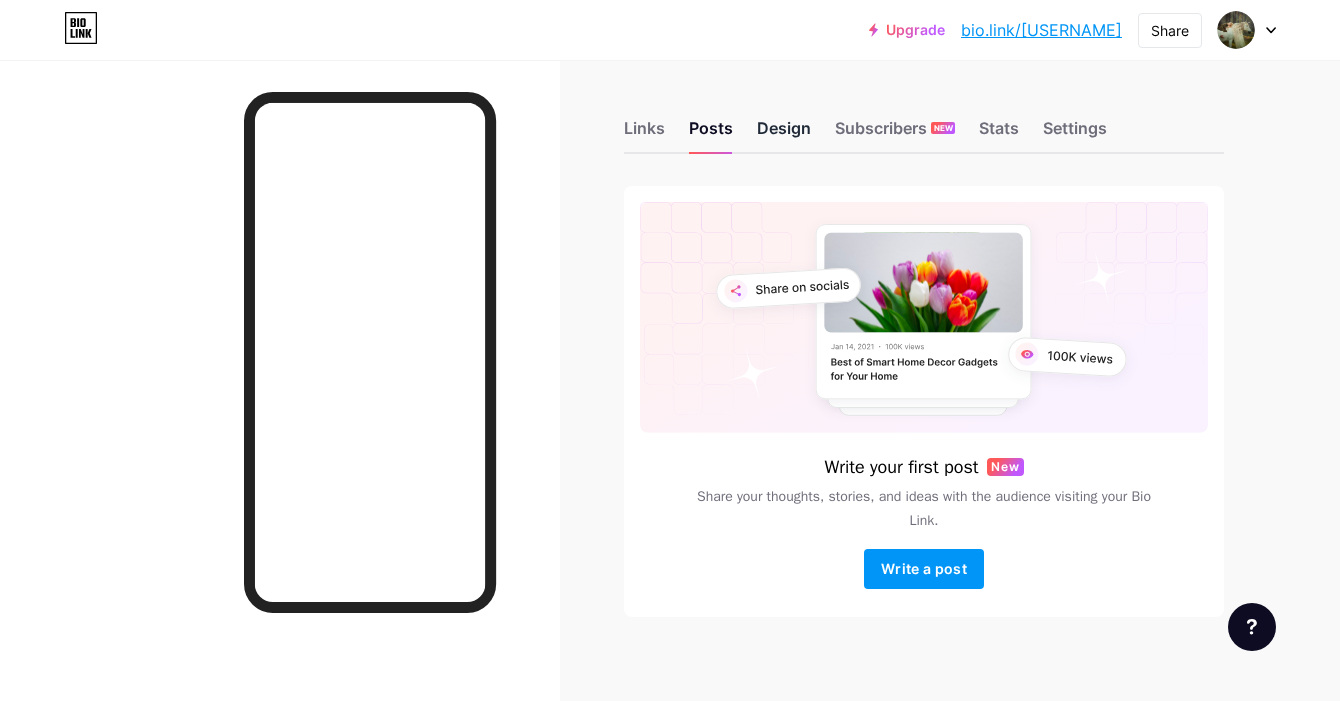 click on "Design" at bounding box center (784, 134) 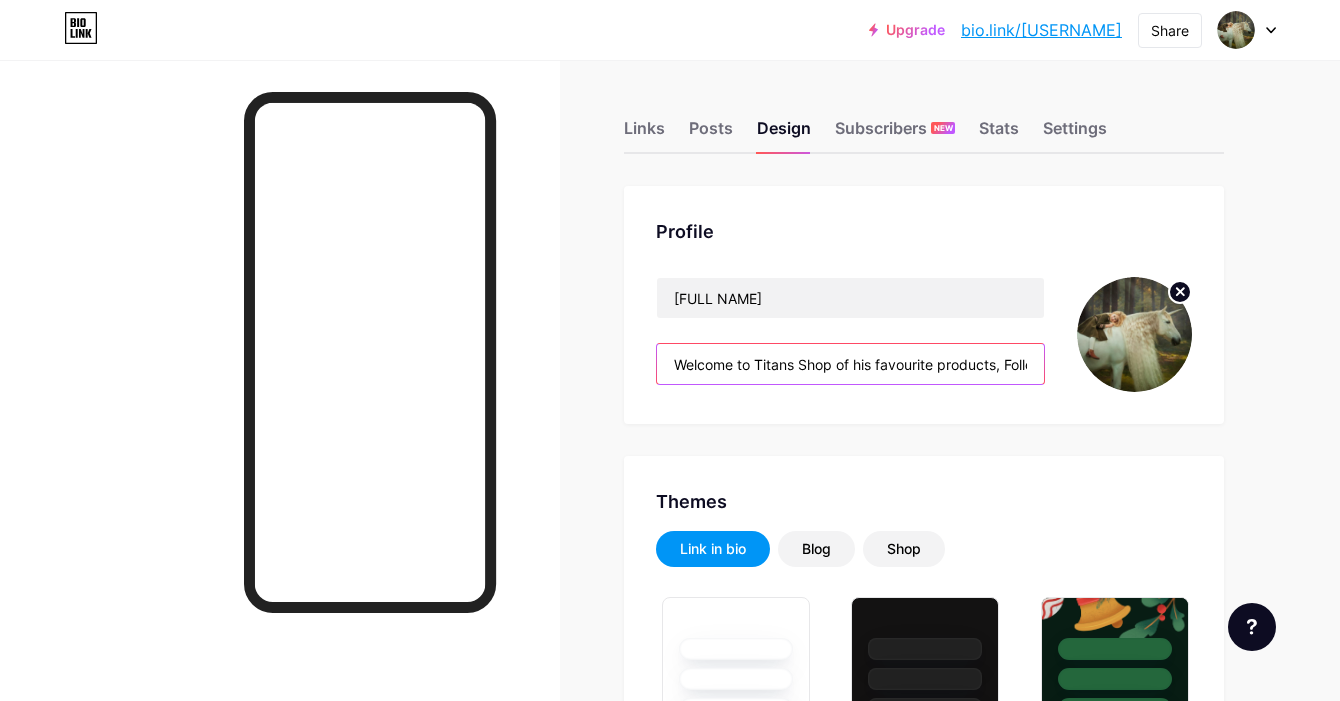 click on "Welcome to Titans Shop of his favourite products, Follow us on socials below✨" at bounding box center (850, 364) 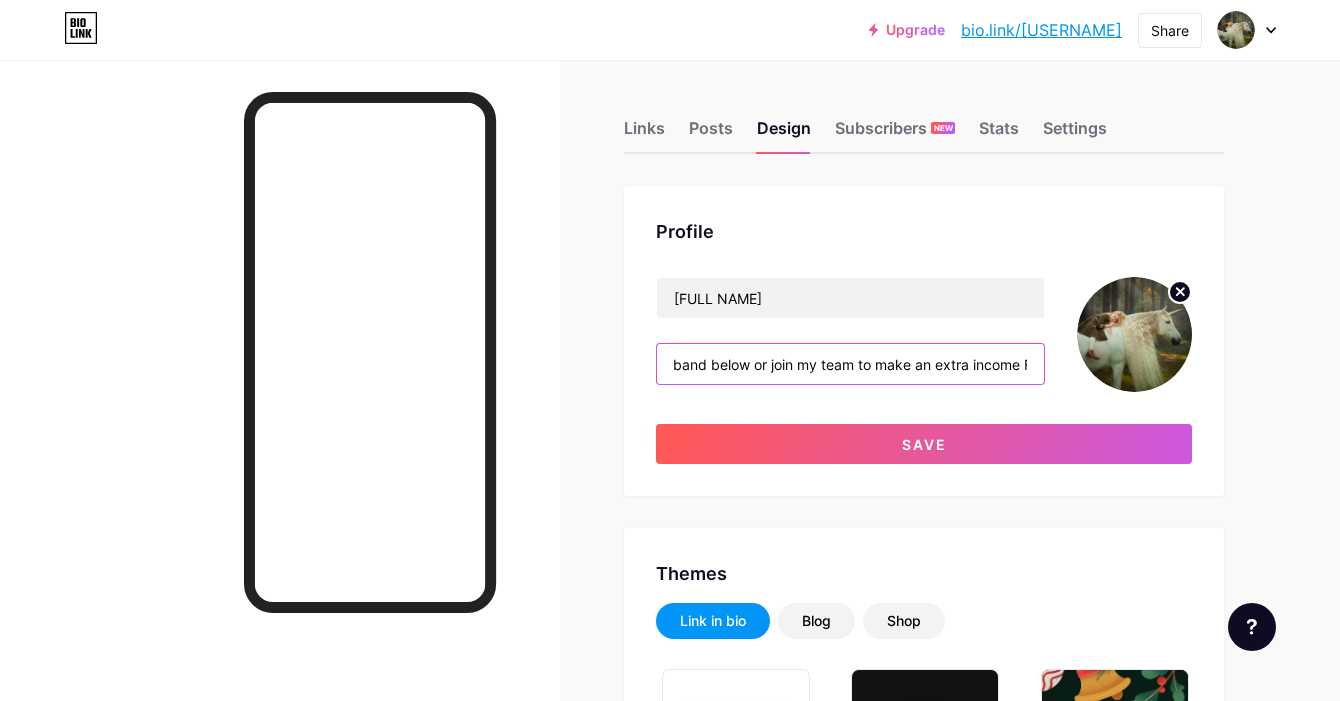 scroll, scrollTop: 0, scrollLeft: 496, axis: horizontal 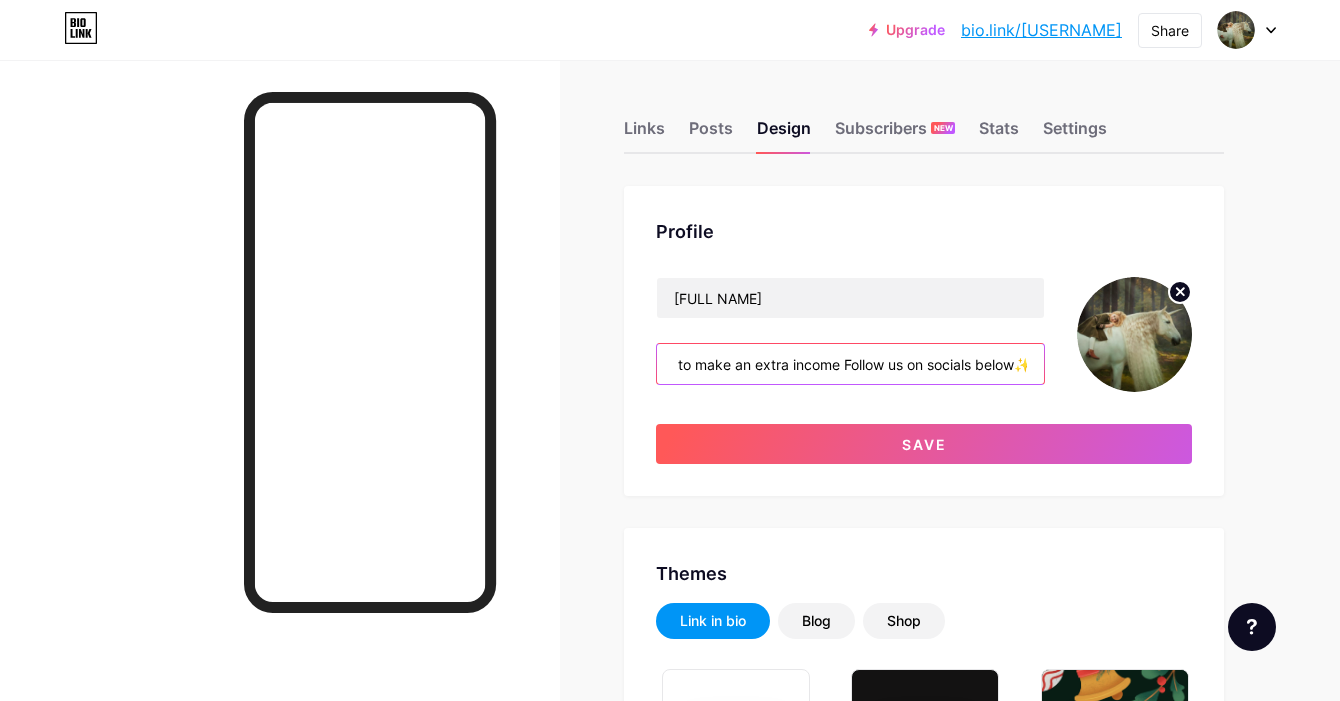 click on "Welcome to Titans bio link, Shop his crown browband below or join my team to make an extra income Follow us on socials below✨" at bounding box center [850, 364] 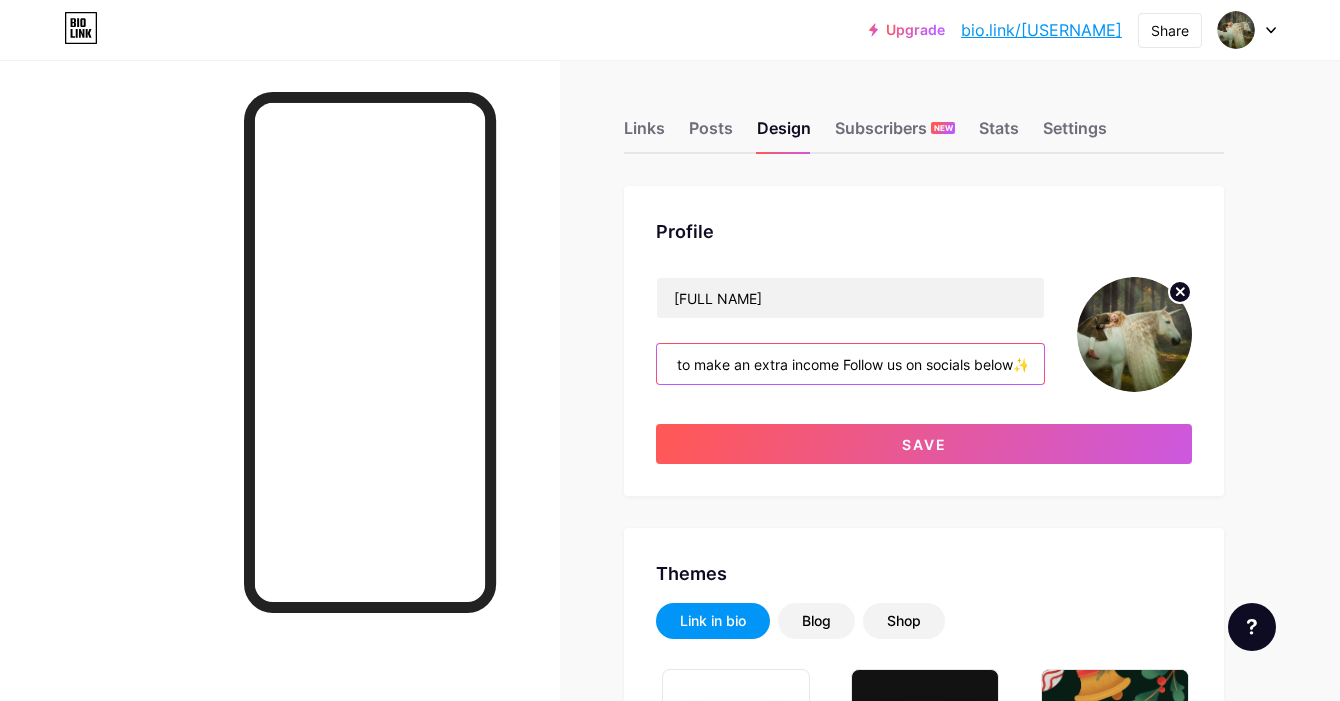 drag, startPoint x: 1027, startPoint y: 367, endPoint x: 850, endPoint y: 365, distance: 177.01129 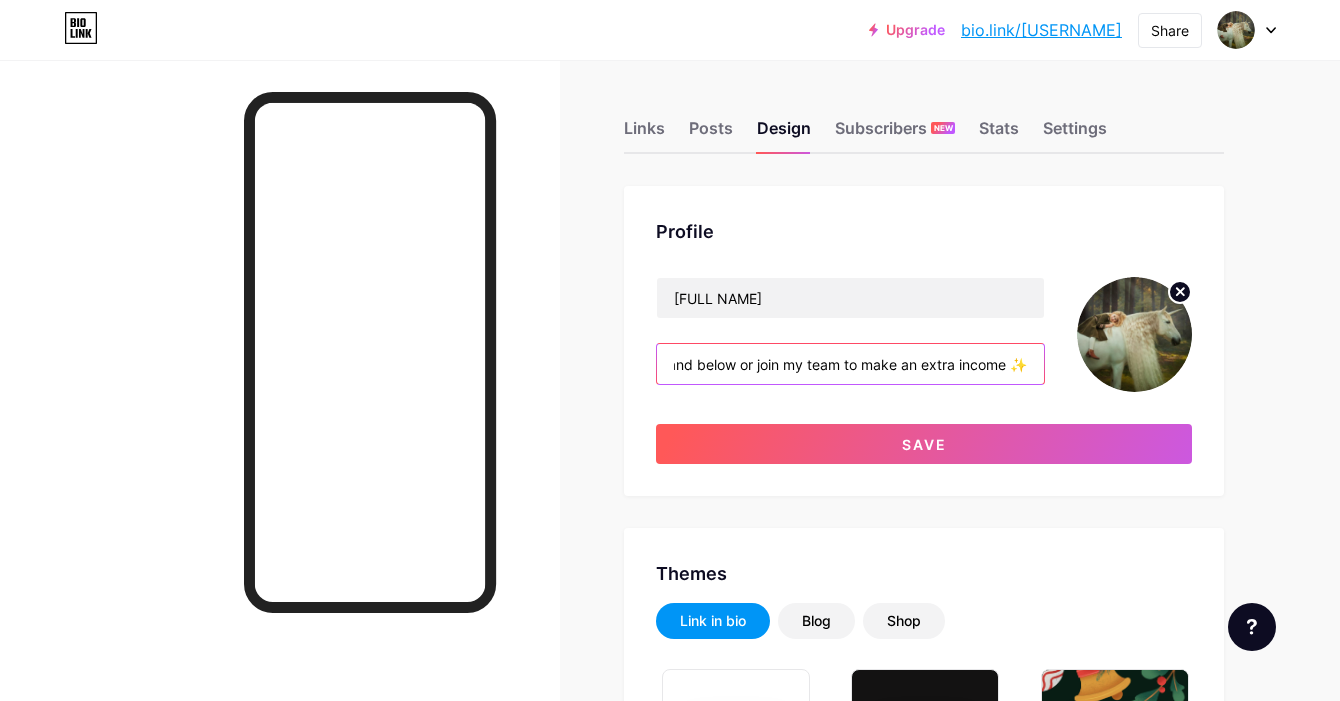 scroll, scrollTop: 0, scrollLeft: 333, axis: horizontal 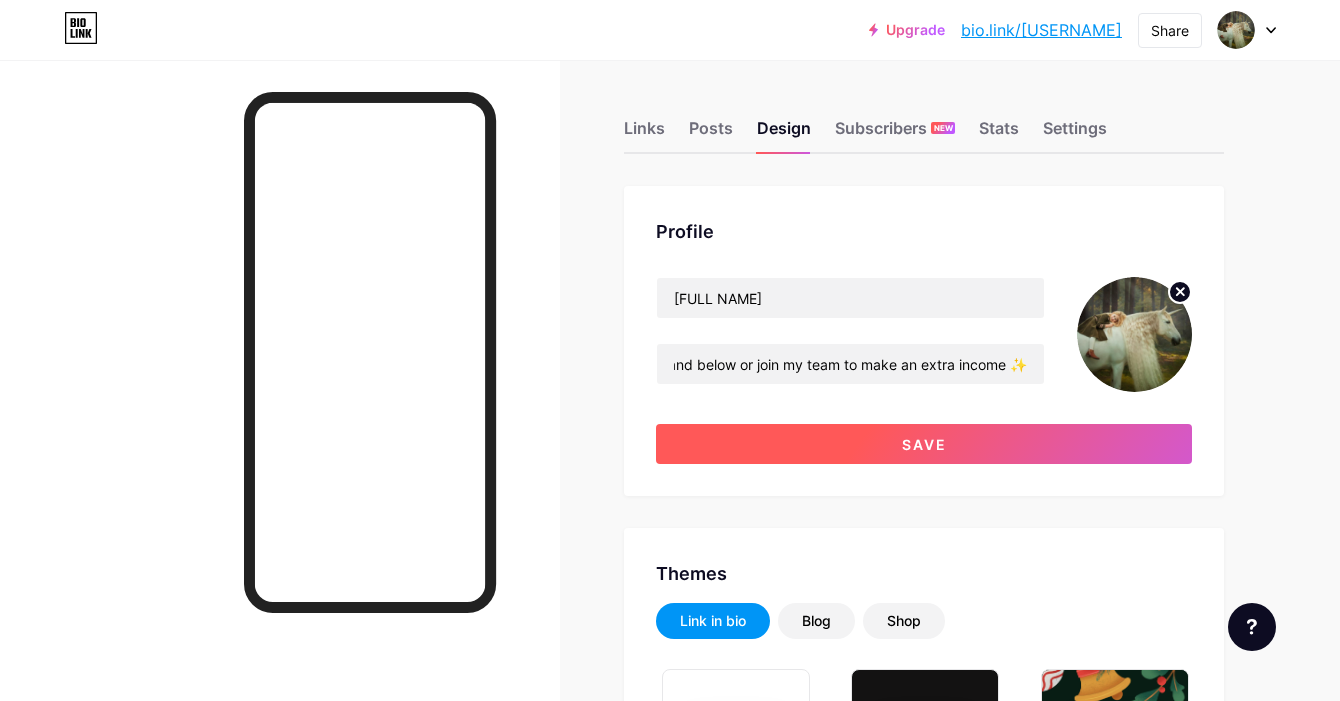click on "Save" at bounding box center (924, 444) 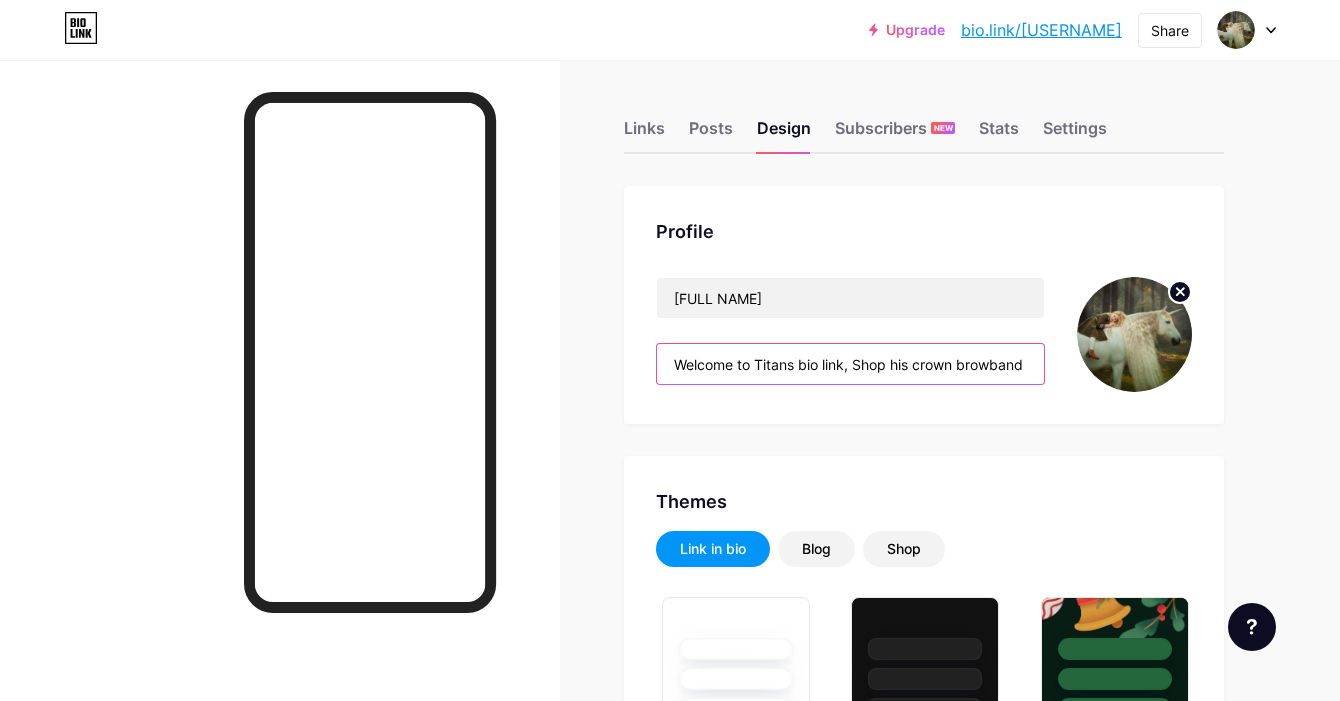 click on "Welcome to Titans bio link, Shop his crown browband below or join my team to make an extra income ✨" at bounding box center [850, 364] 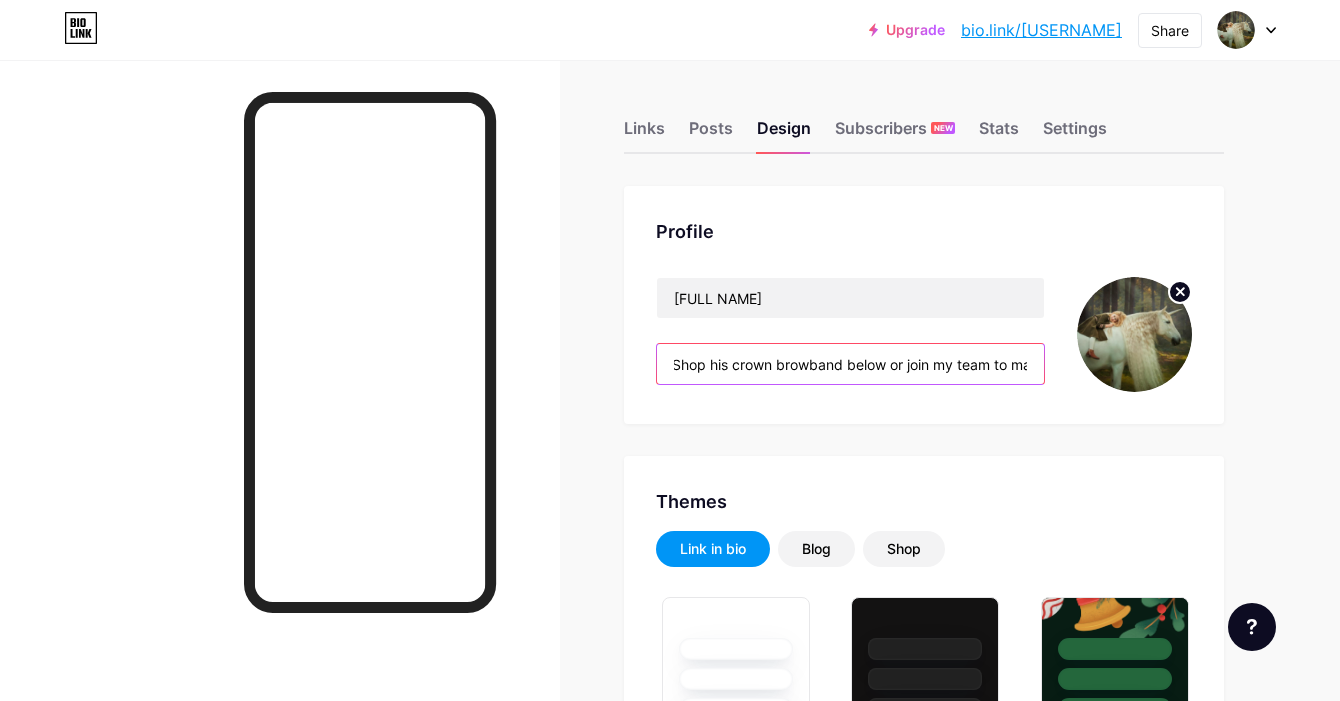 scroll, scrollTop: 0, scrollLeft: 333, axis: horizontal 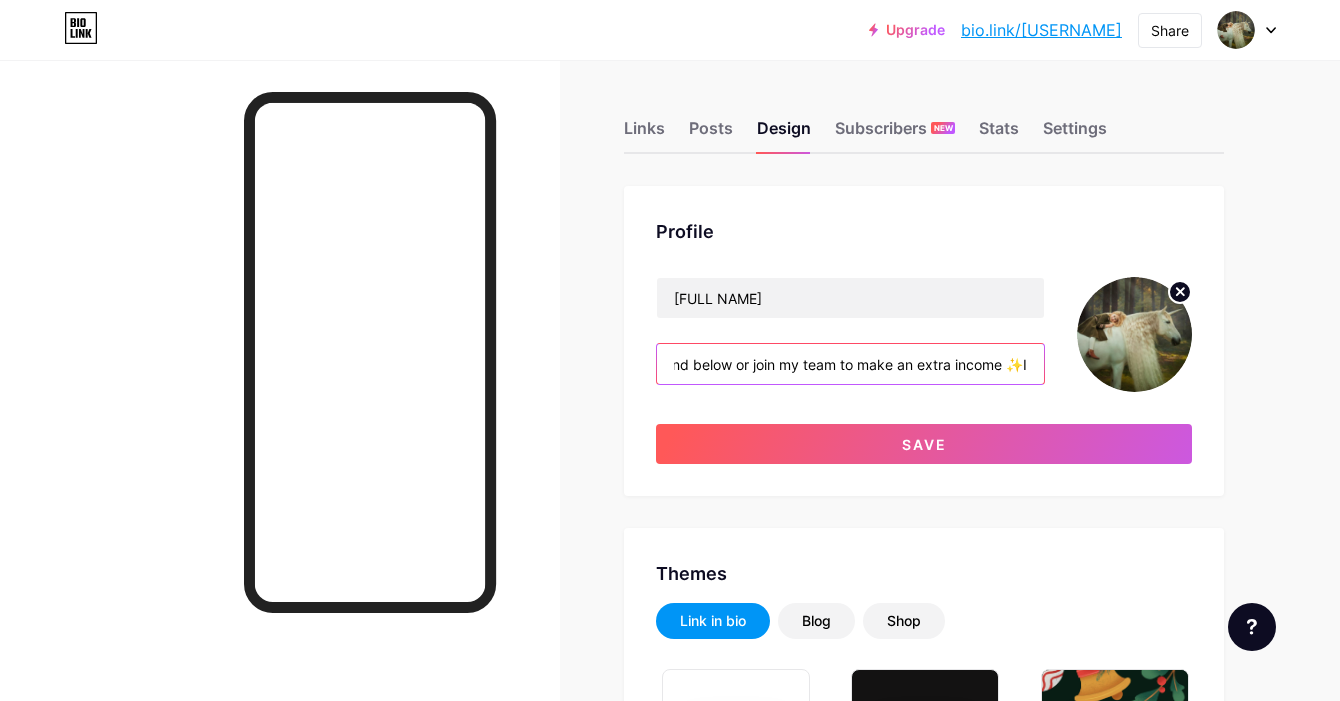 type on "Welcome to Titans bio link, Shop his crown browband below or join my team to make an extra income ✨" 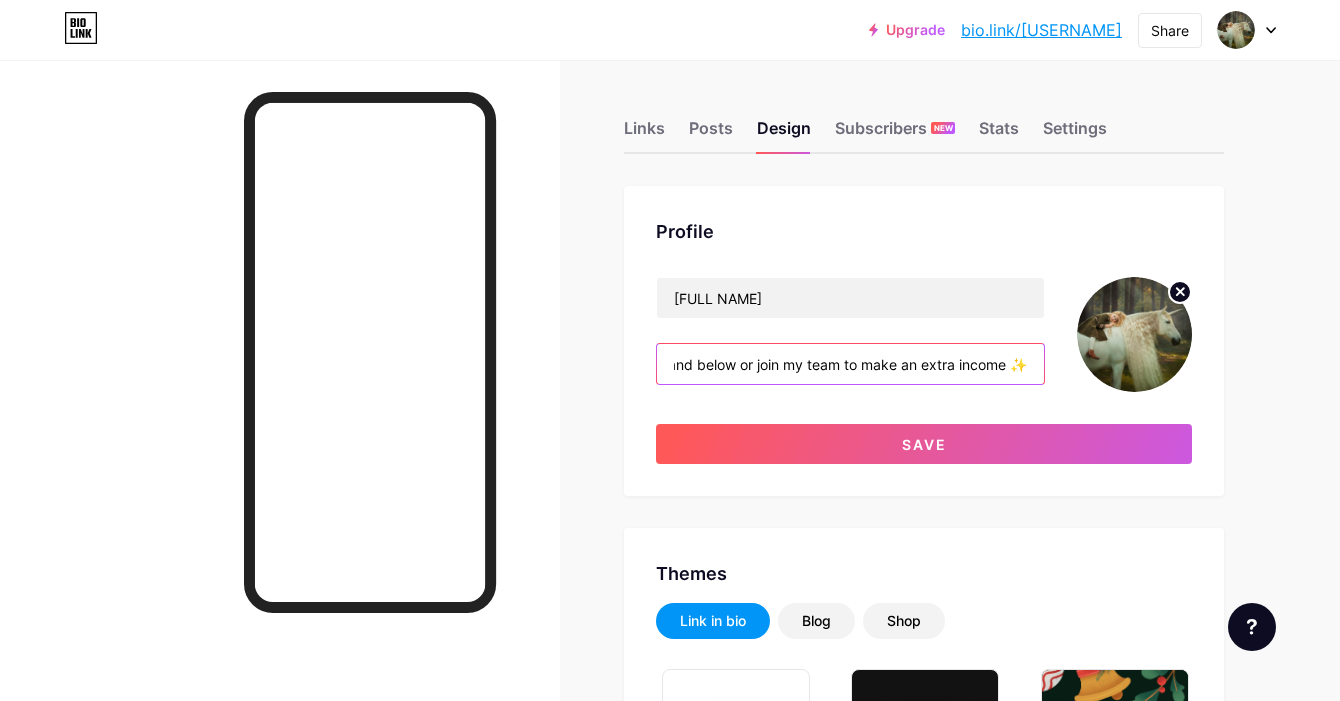 scroll, scrollTop: 0, scrollLeft: 333, axis: horizontal 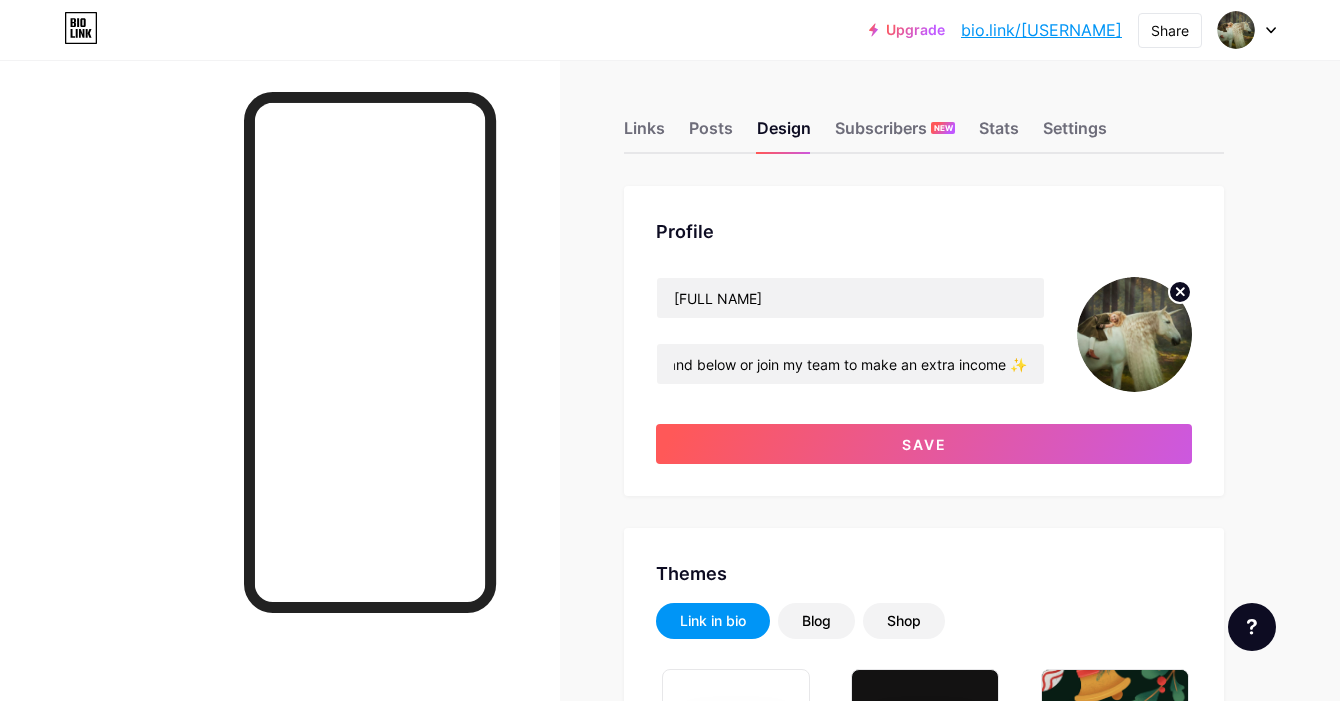 click at bounding box center [1134, 334] 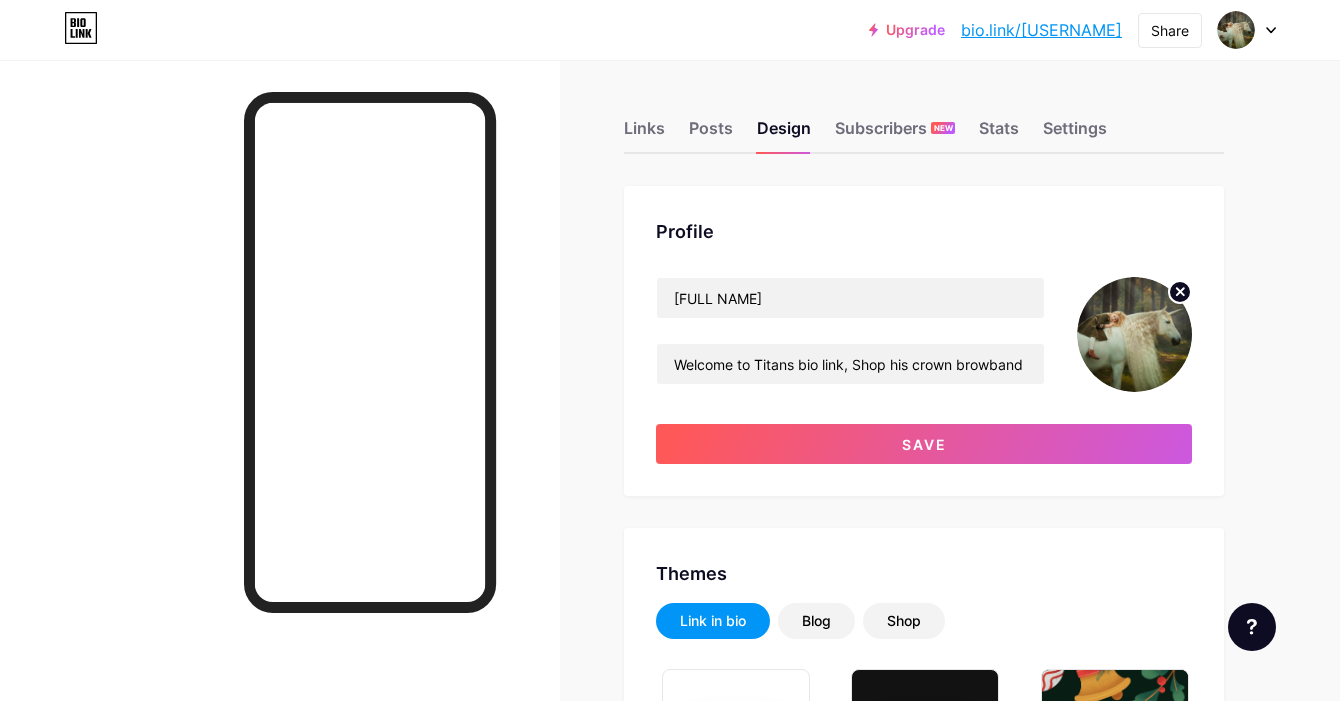 click 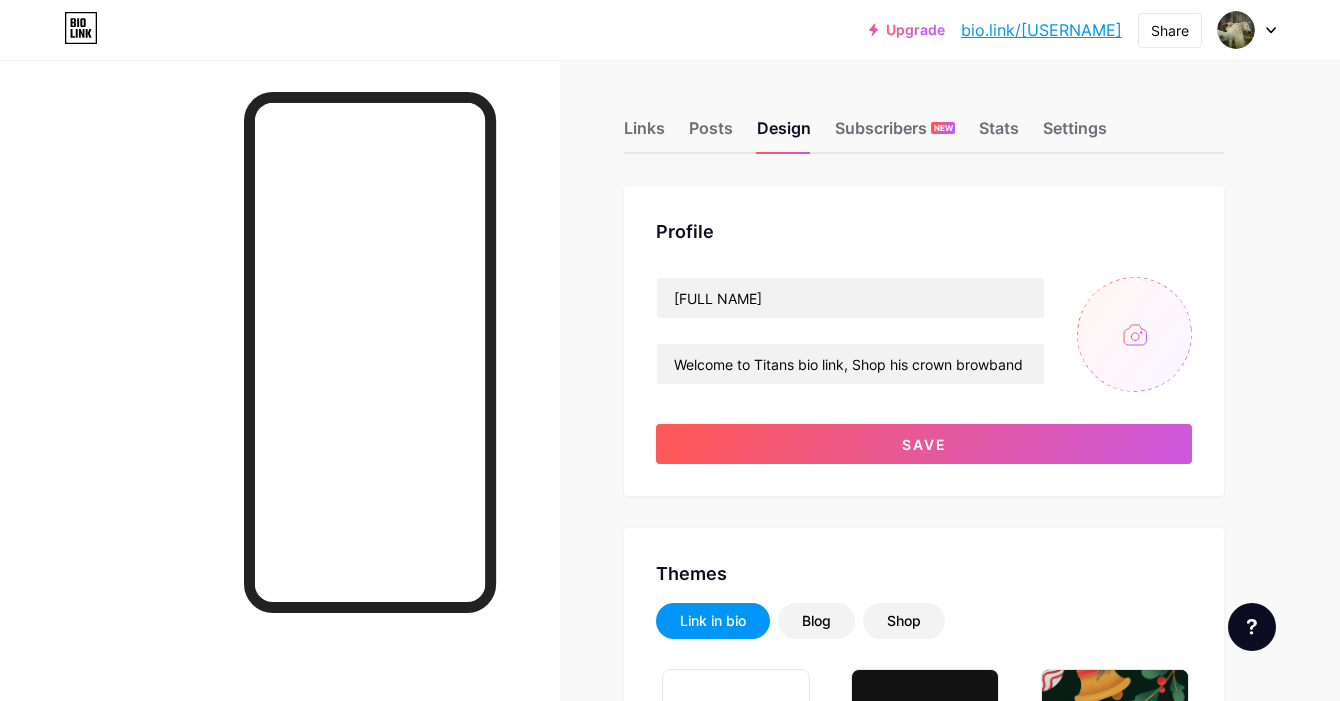 click at bounding box center [1134, 334] 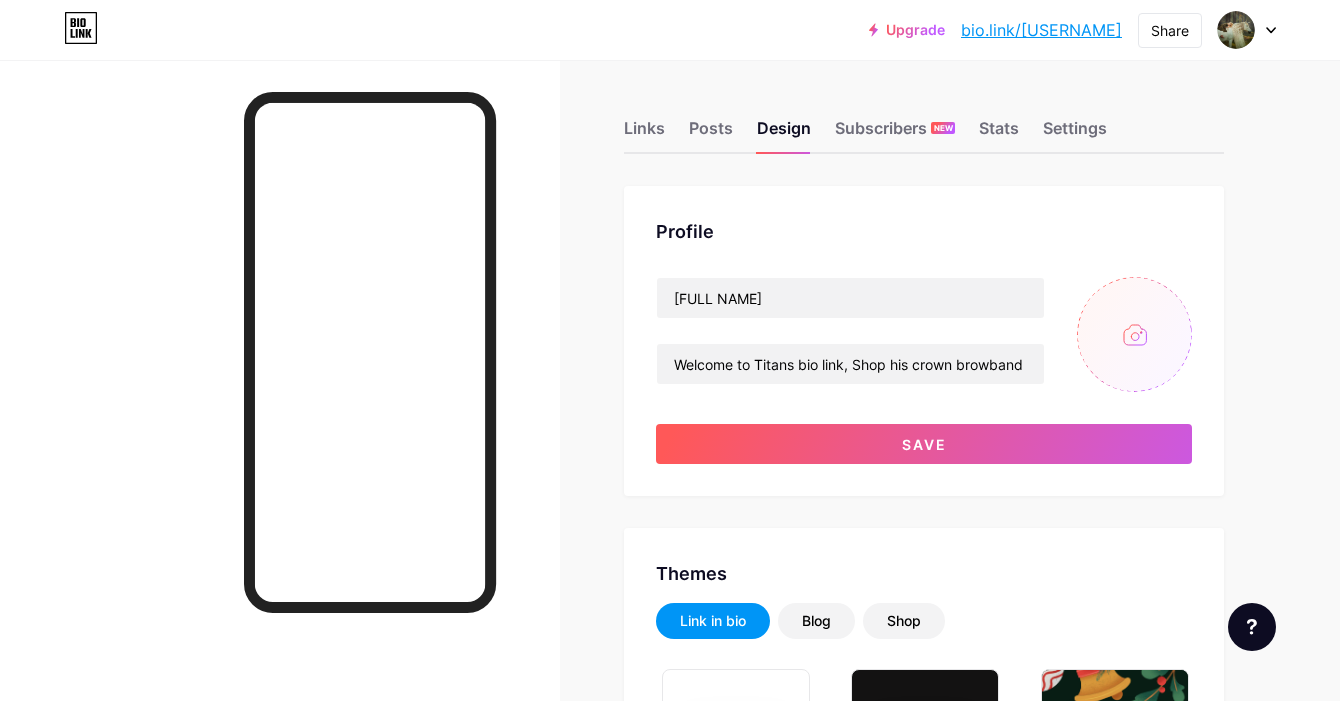 type on "C:\fakepath\IMG_4025.jpeg" 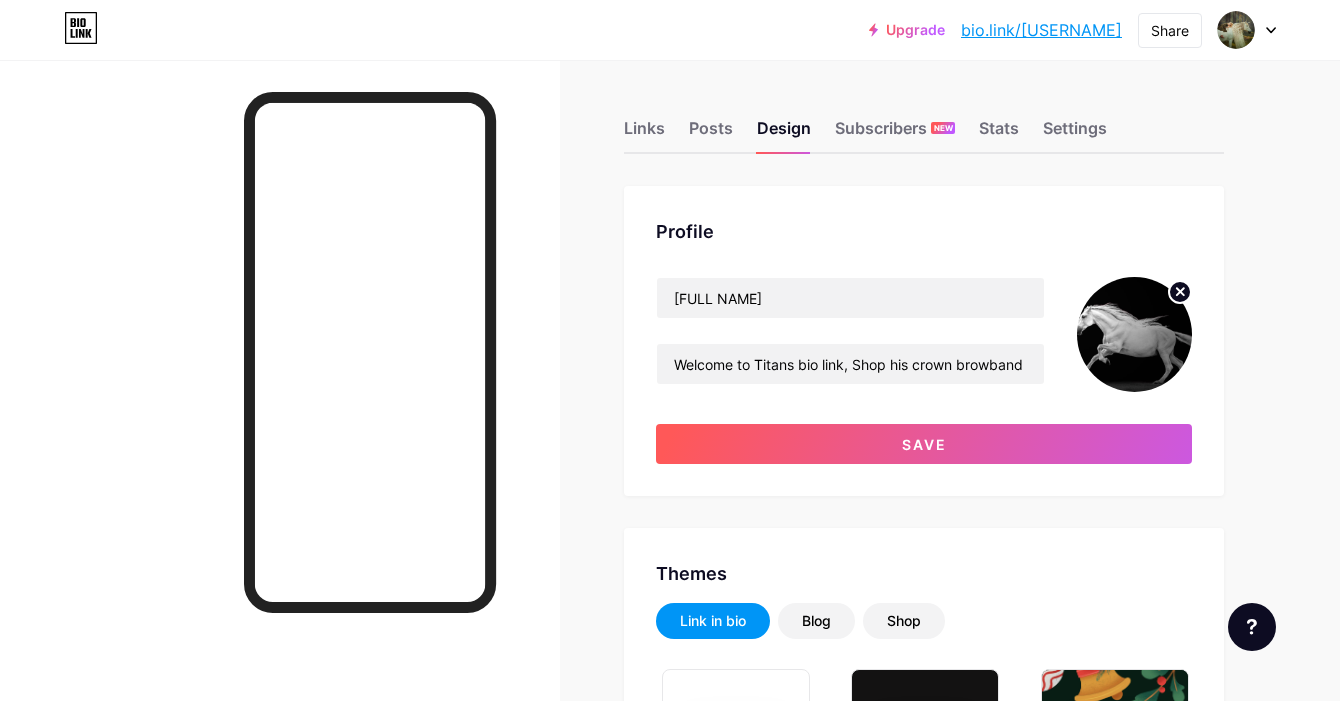 click 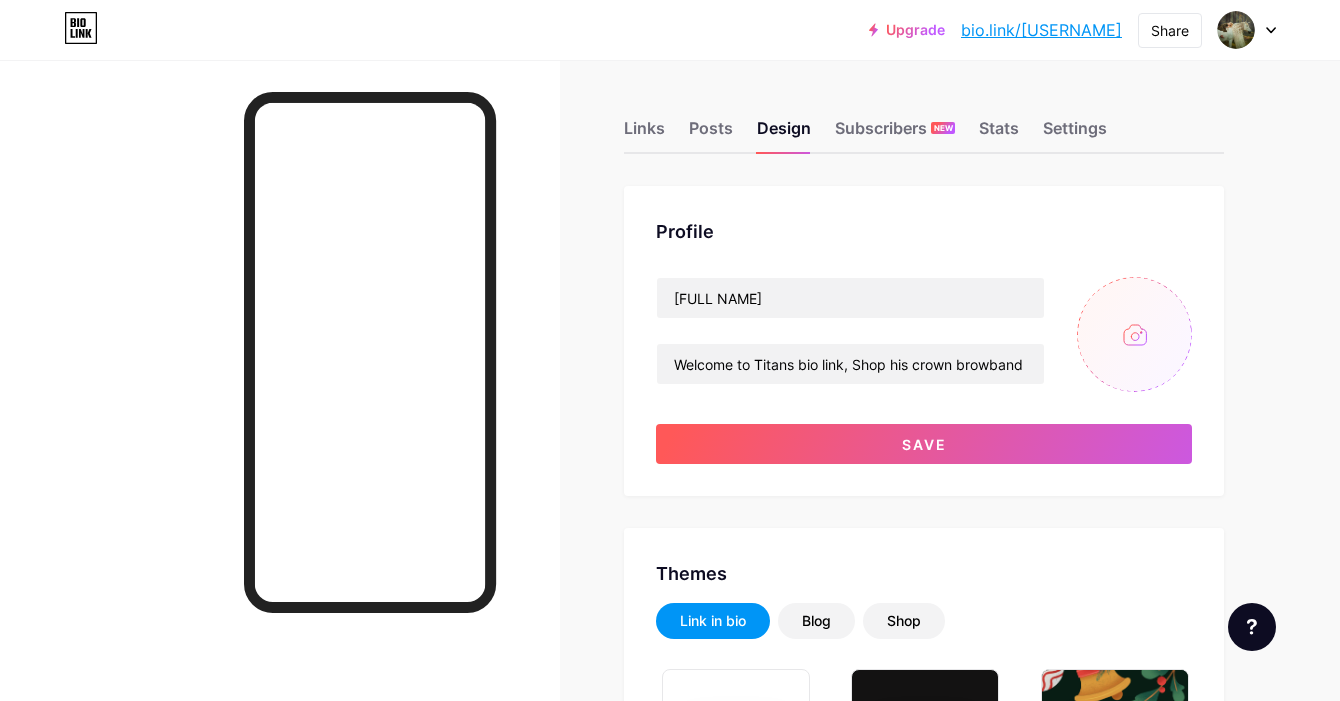 click at bounding box center (1134, 334) 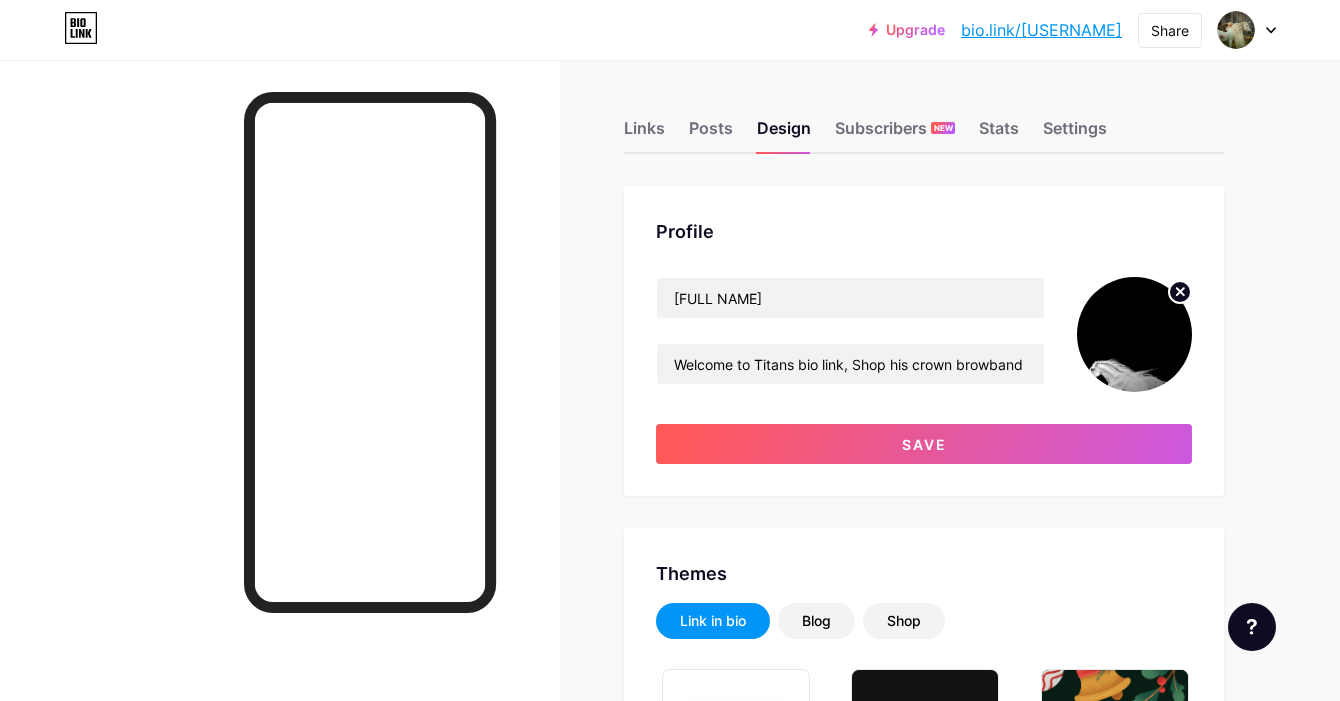click at bounding box center [1134, 334] 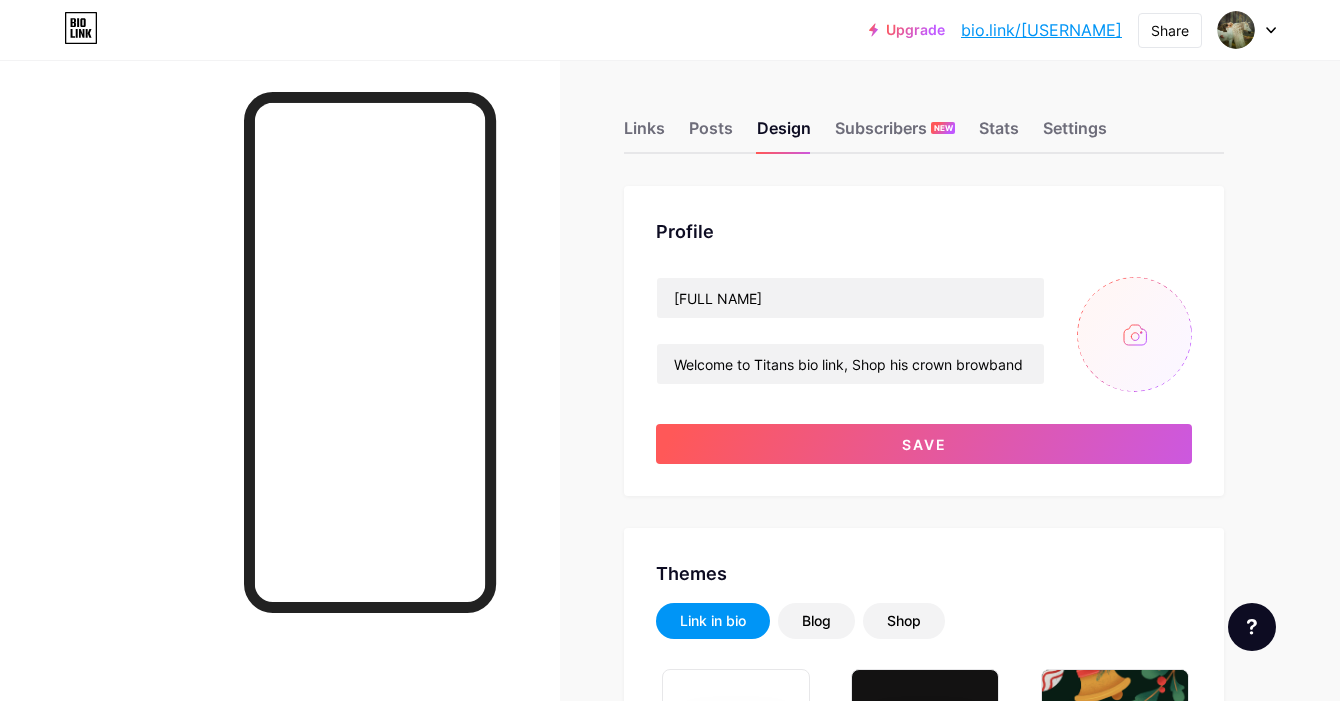 click at bounding box center (1134, 334) 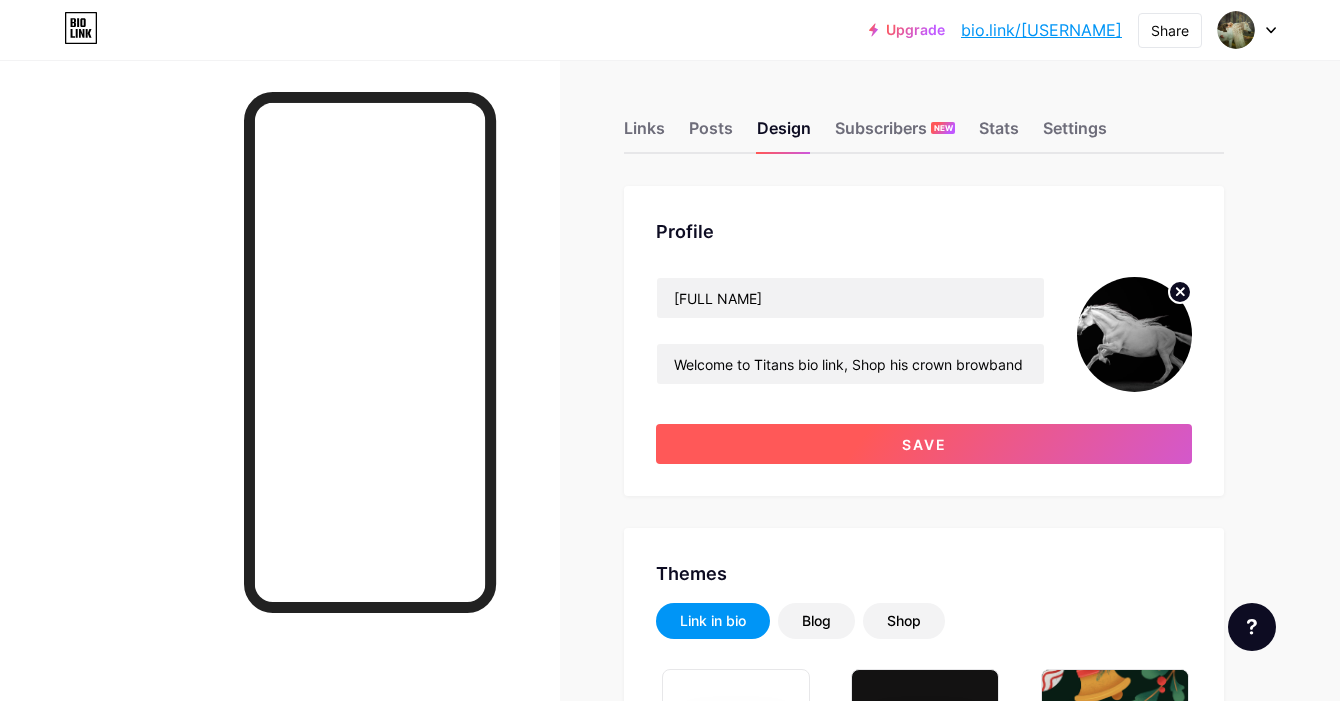 click on "Save" at bounding box center (924, 444) 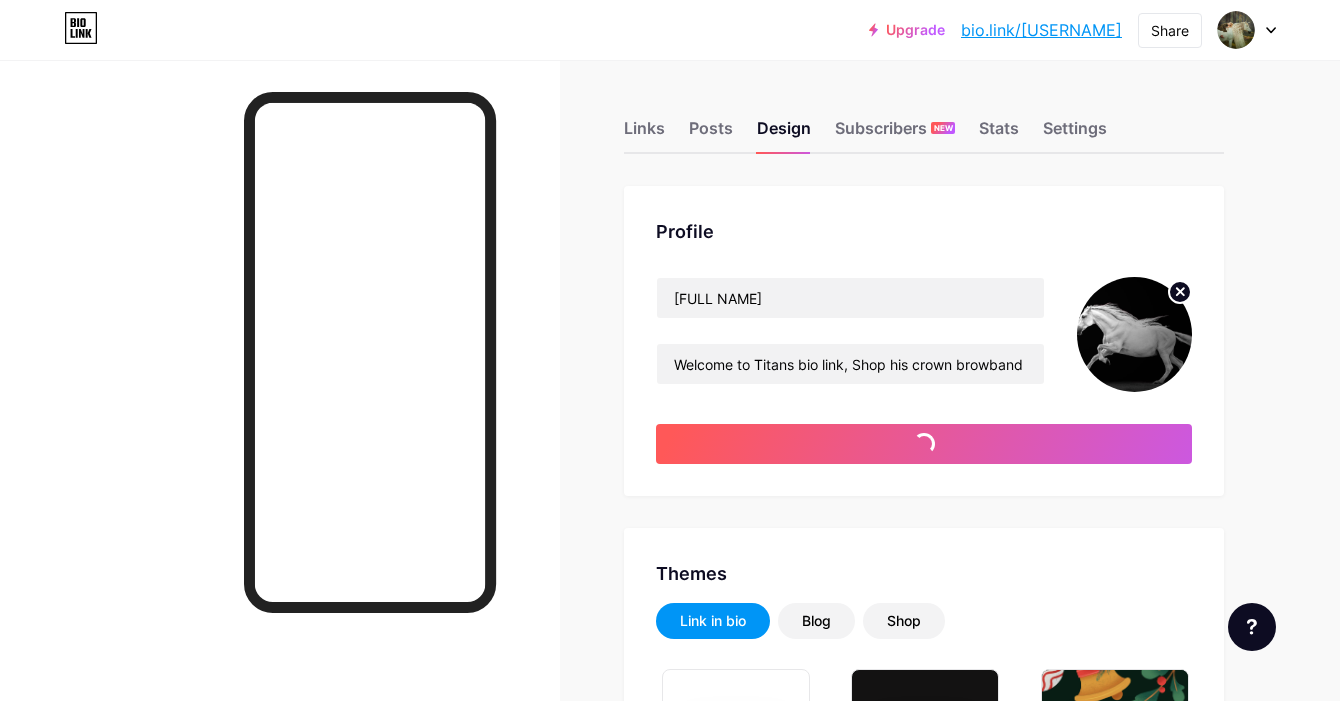 click at bounding box center (1247, 30) 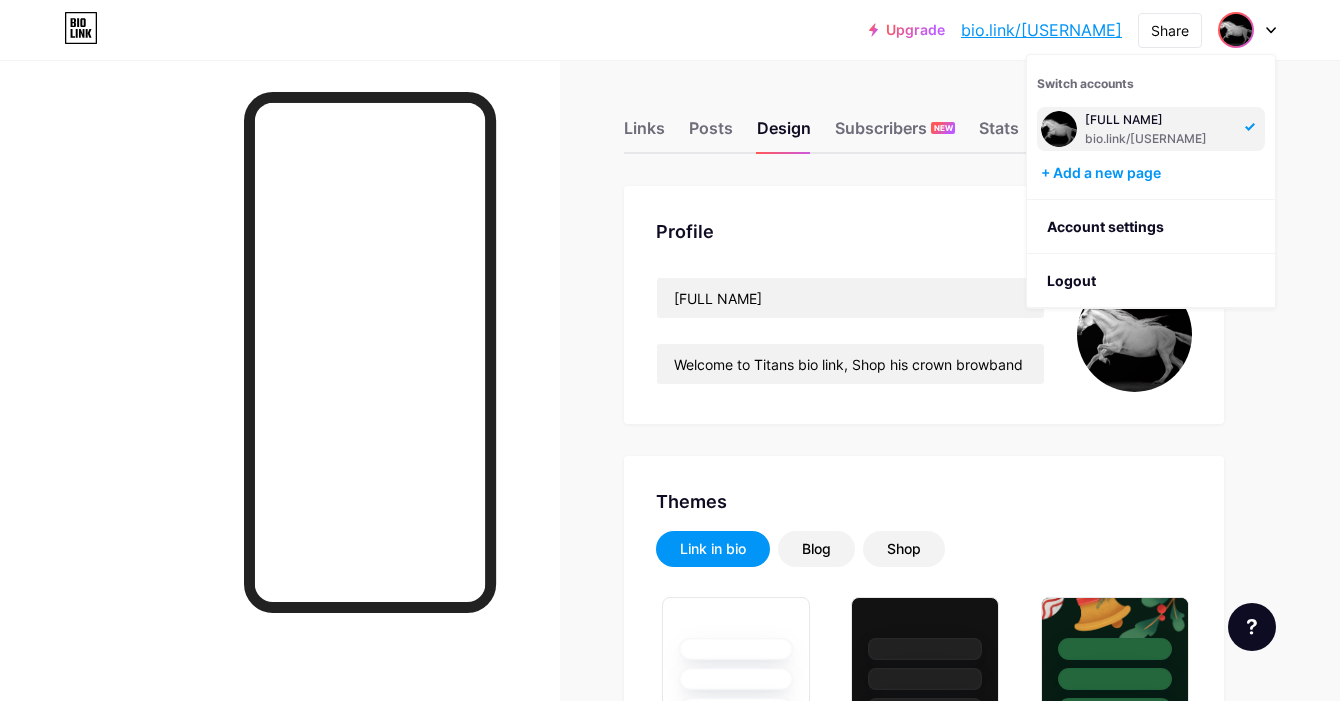 click on "[FIRST] [LAST]" at bounding box center [1159, 120] 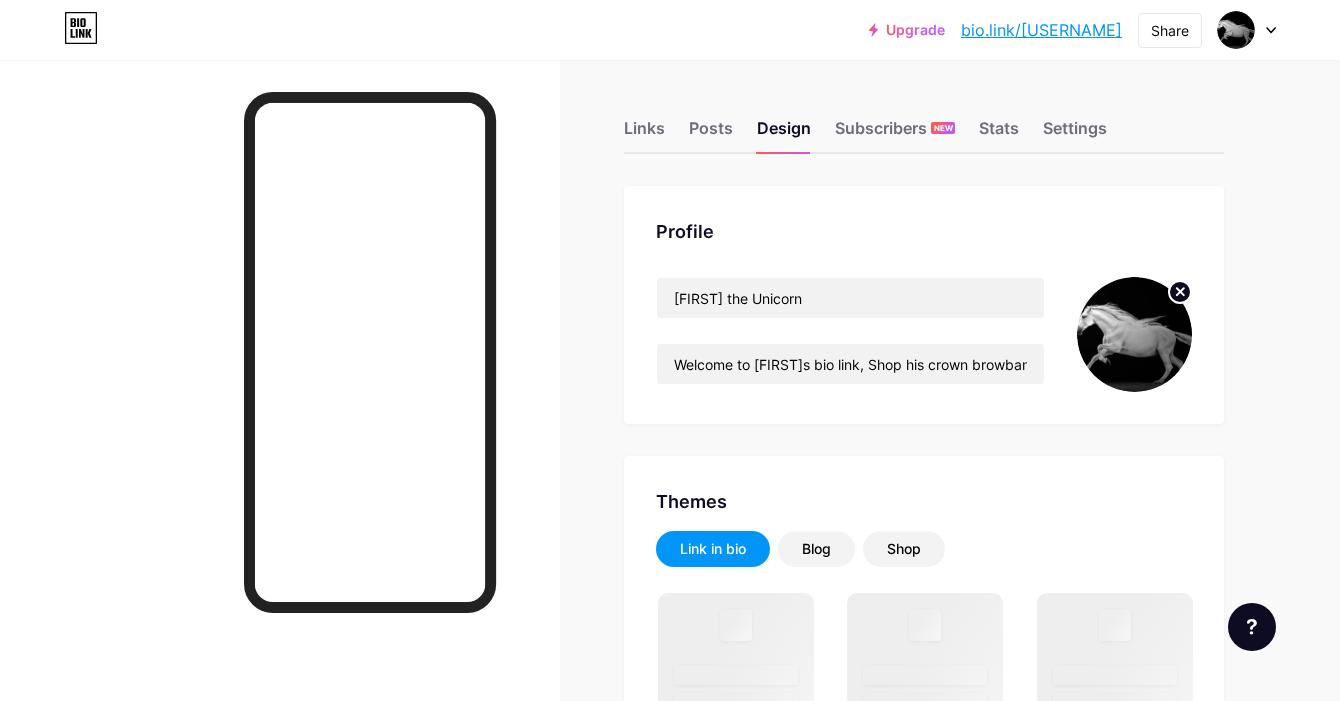 scroll, scrollTop: 0, scrollLeft: 0, axis: both 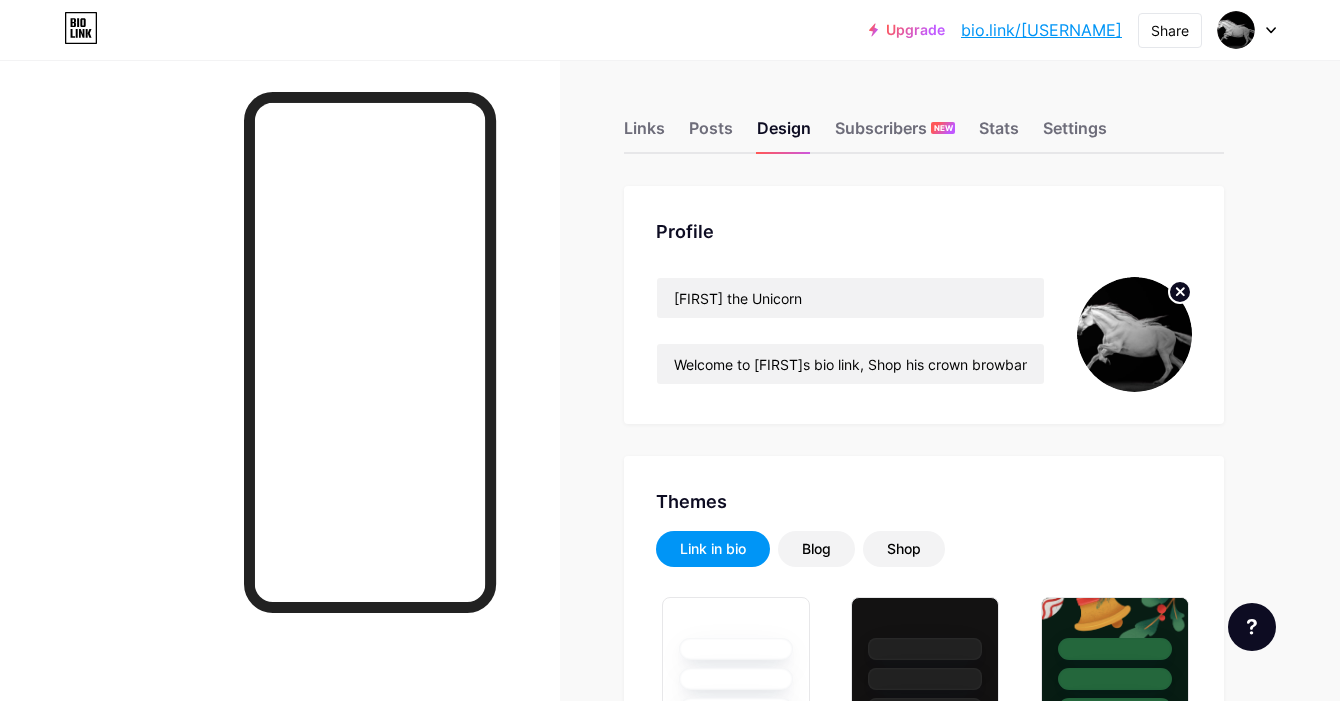 click at bounding box center (1247, 30) 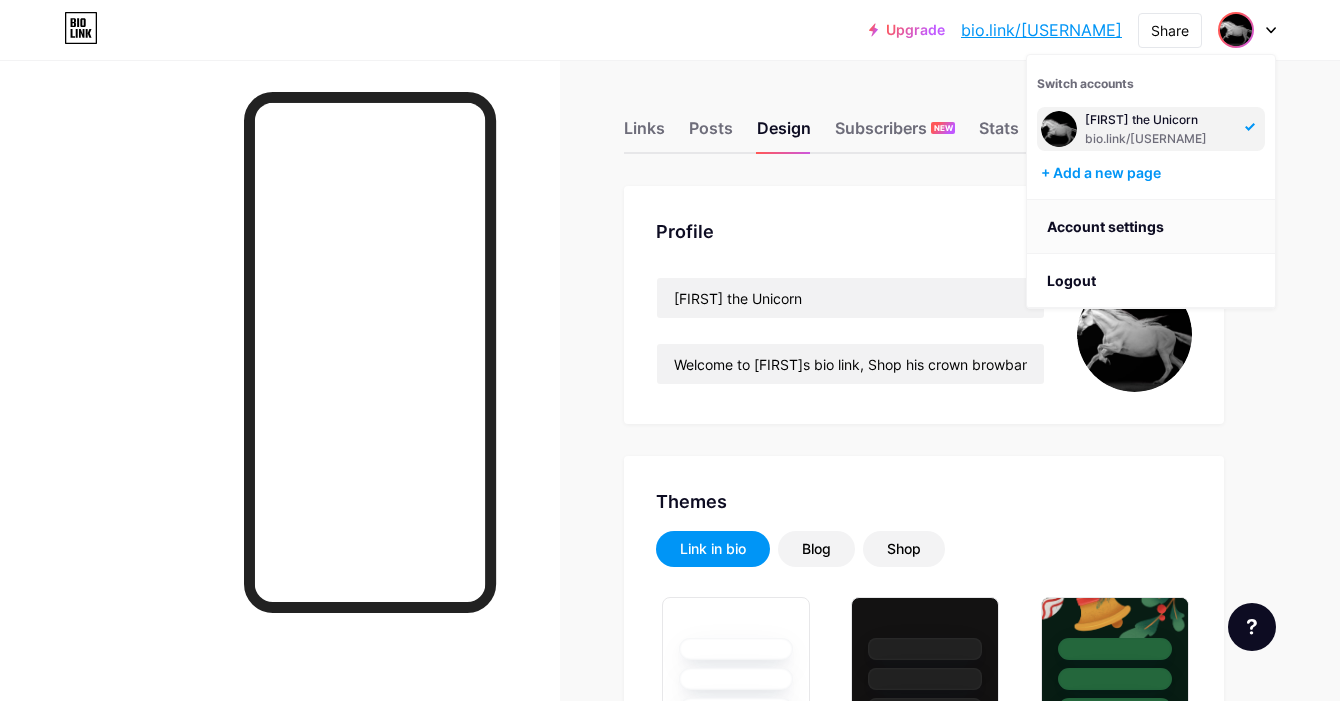 click on "Account settings" at bounding box center [1151, 227] 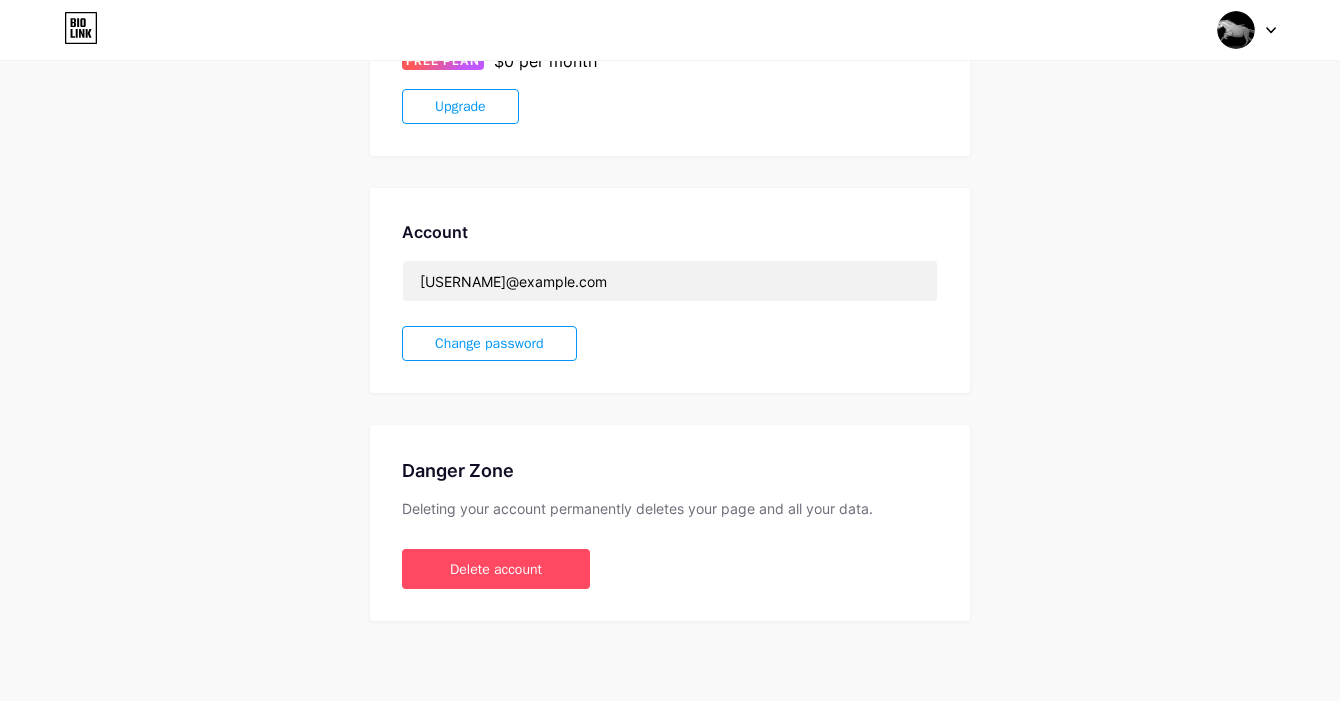 scroll, scrollTop: 0, scrollLeft: 0, axis: both 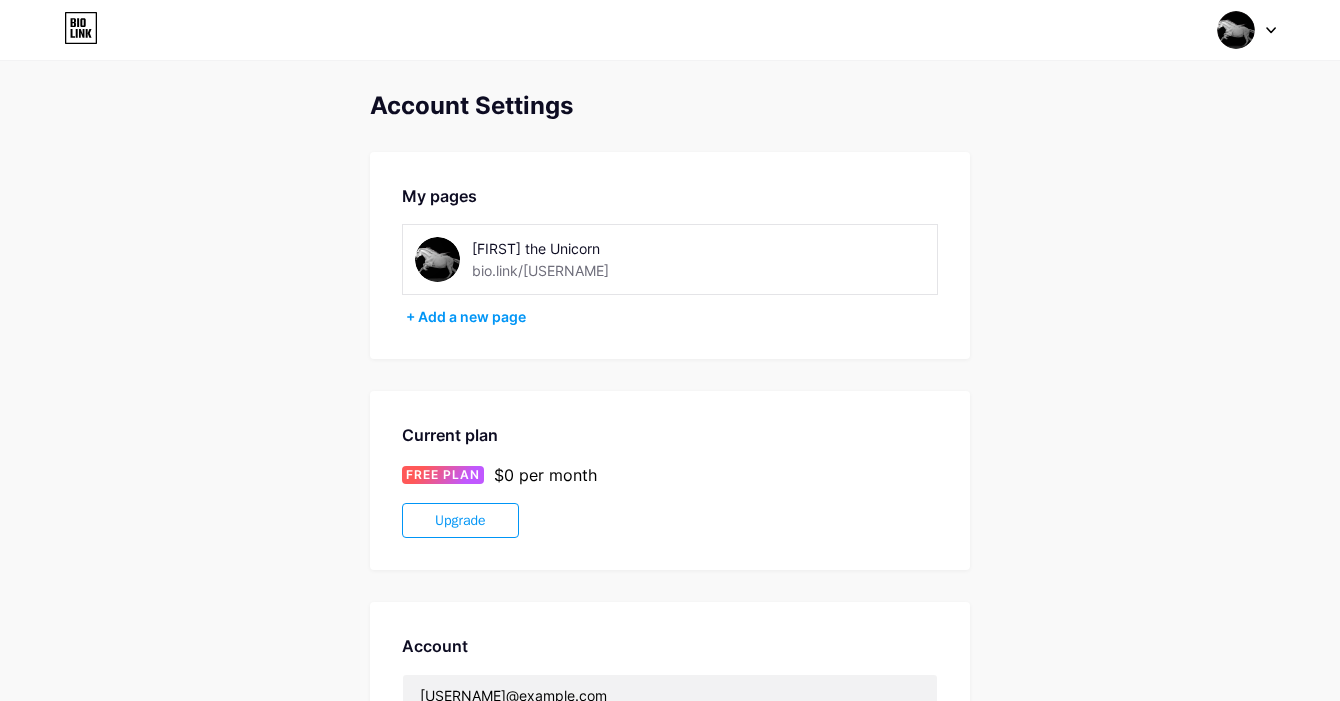 click on "Switch accounts     Titan the Unicorn   bio.link/titantheunicorn       + Add a new page      Dashboard     Logout" at bounding box center (670, 30) 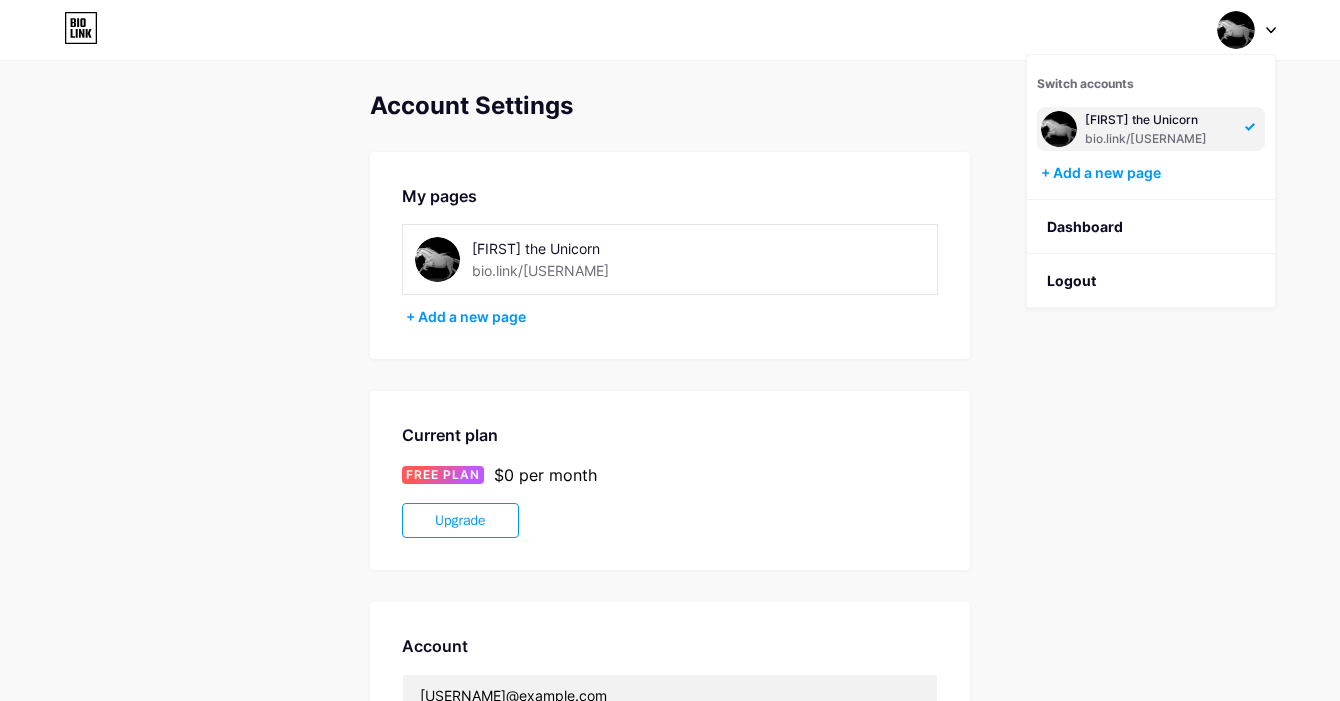 click on "Titan the Unicorn   bio.link/titantheunicorn" at bounding box center (1159, 129) 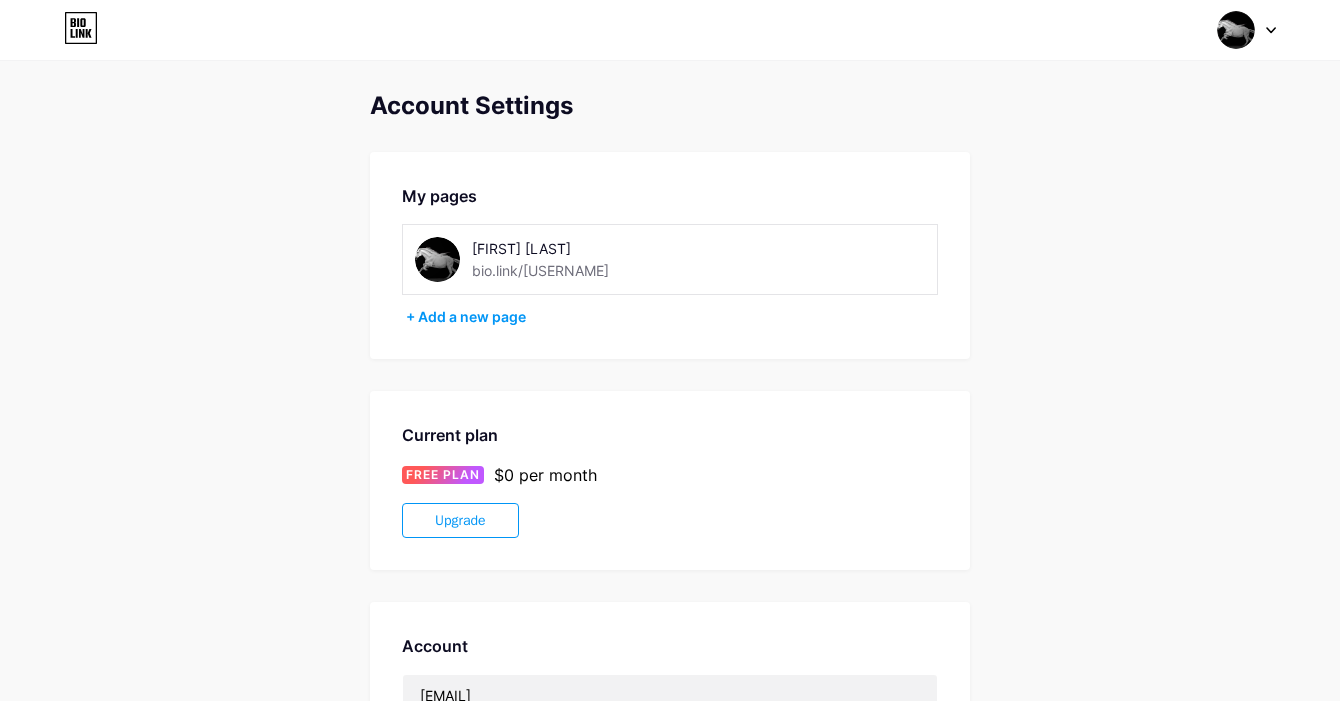 scroll, scrollTop: 0, scrollLeft: 0, axis: both 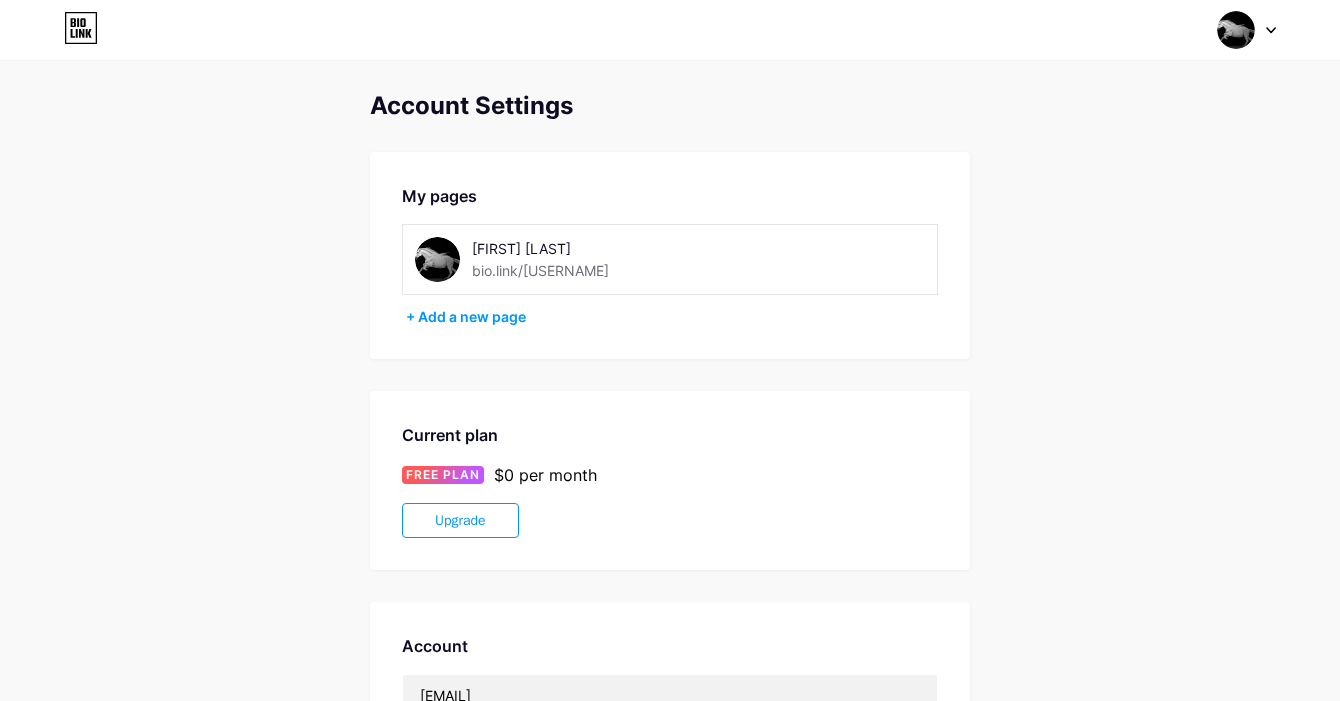 click 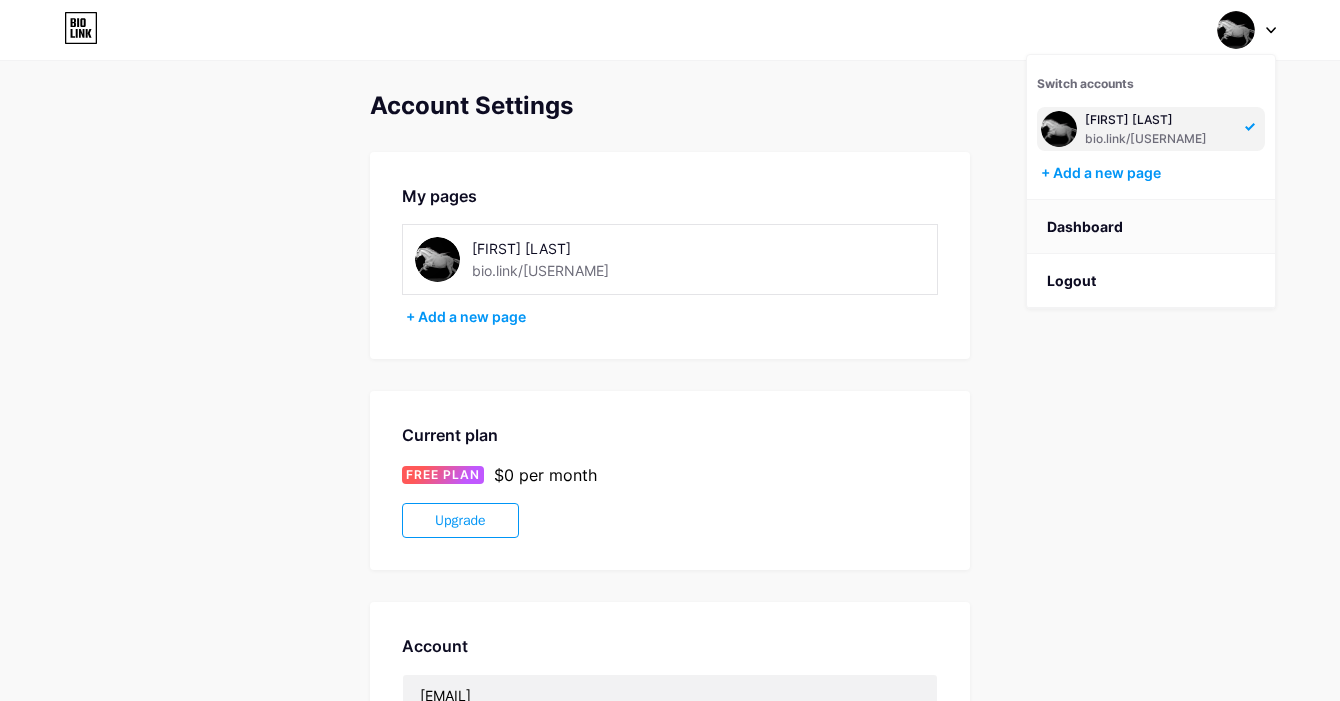 click on "Dashboard" at bounding box center [1151, 227] 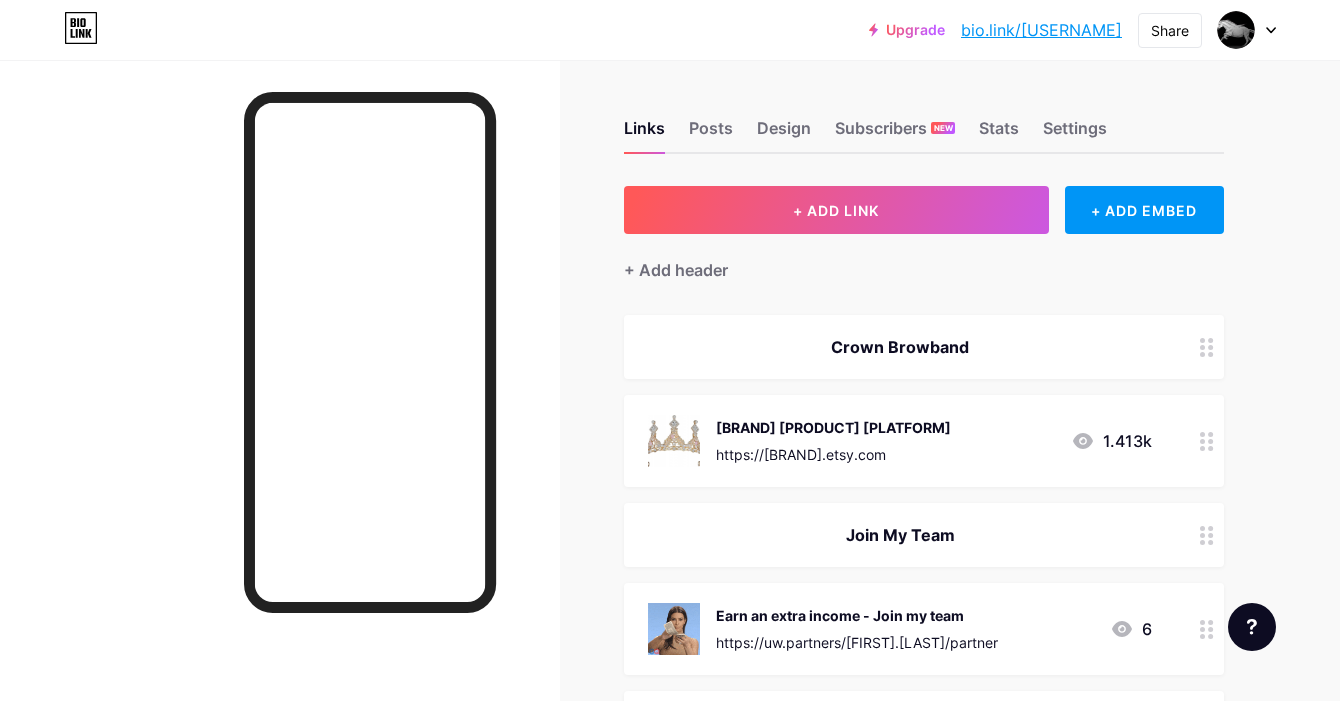 click on "Links
Posts
Design
Subscribers
NEW
Stats
Settings       + ADD LINK     + ADD EMBED
+ Add header
[BRAND] [PRODUCT]
[BRAND] [PRODUCT] [PLATFORM]
https://[BRAND].etsy.com
1.413k
Join My Team
Earn an extra income - Join my team
https://uw.partners/[FIRST].[LAST]/partner
6
[FIRST] [LAST]
https://www.tiktok.com/@[USERNAME]/video/7302055672382803232
0
Grooming
Horse jet washer
https://amzn.to/4bpoiwS
6
Metal Shedding Blade
https://amzn.to/41zdnx0
1" at bounding box center (654, 2074) 